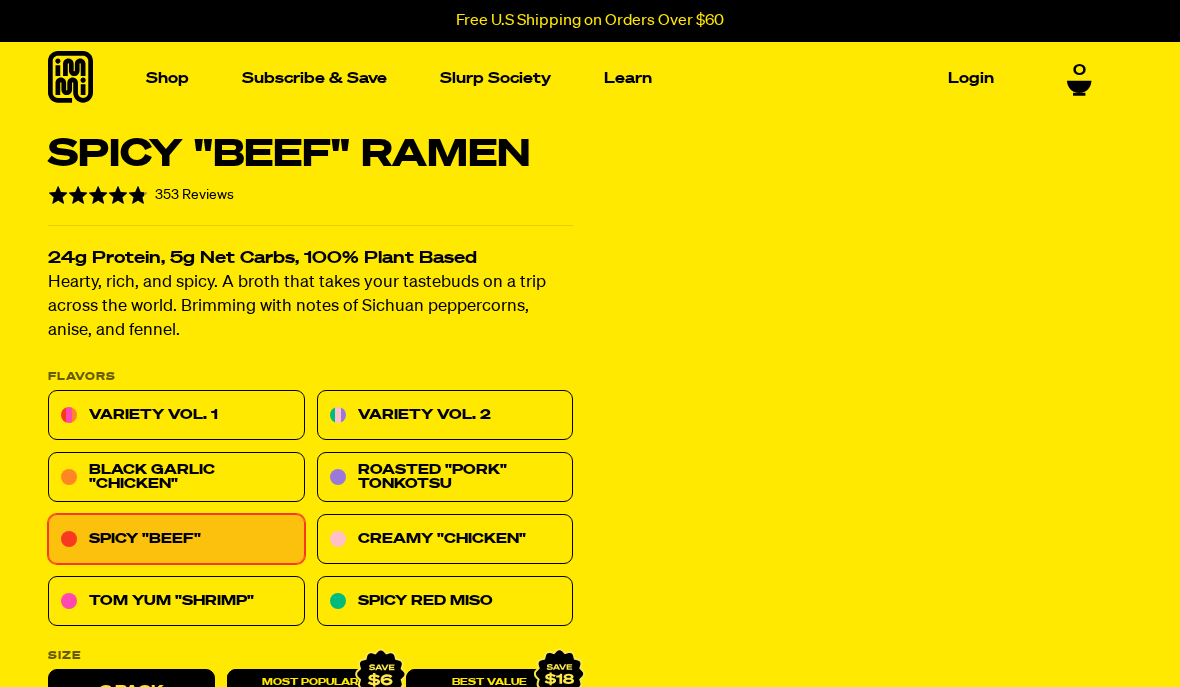 scroll, scrollTop: 0, scrollLeft: 0, axis: both 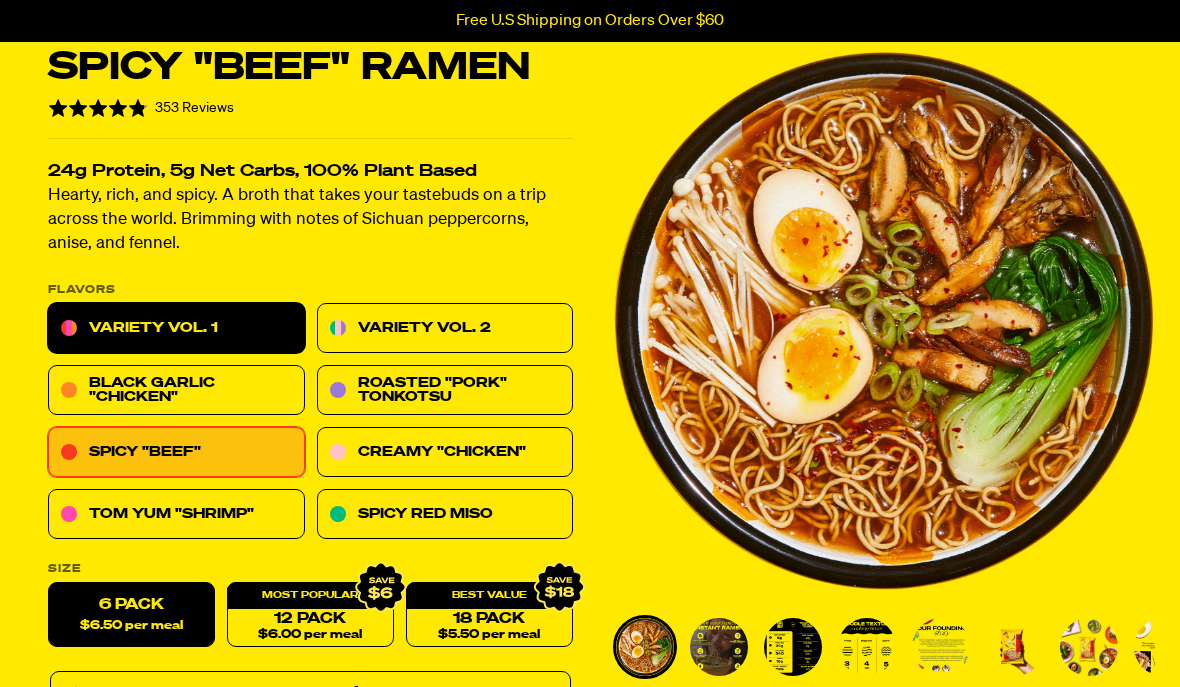 click on "Variety Vol. 1" at bounding box center [176, 329] 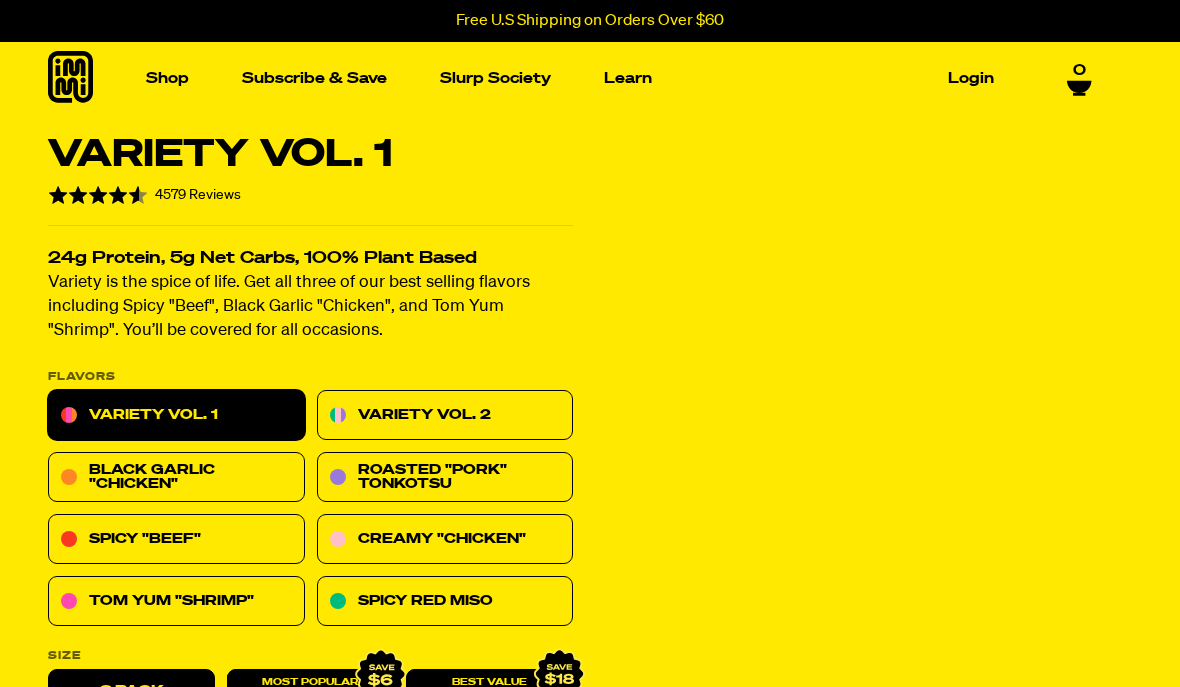 scroll, scrollTop: 0, scrollLeft: 0, axis: both 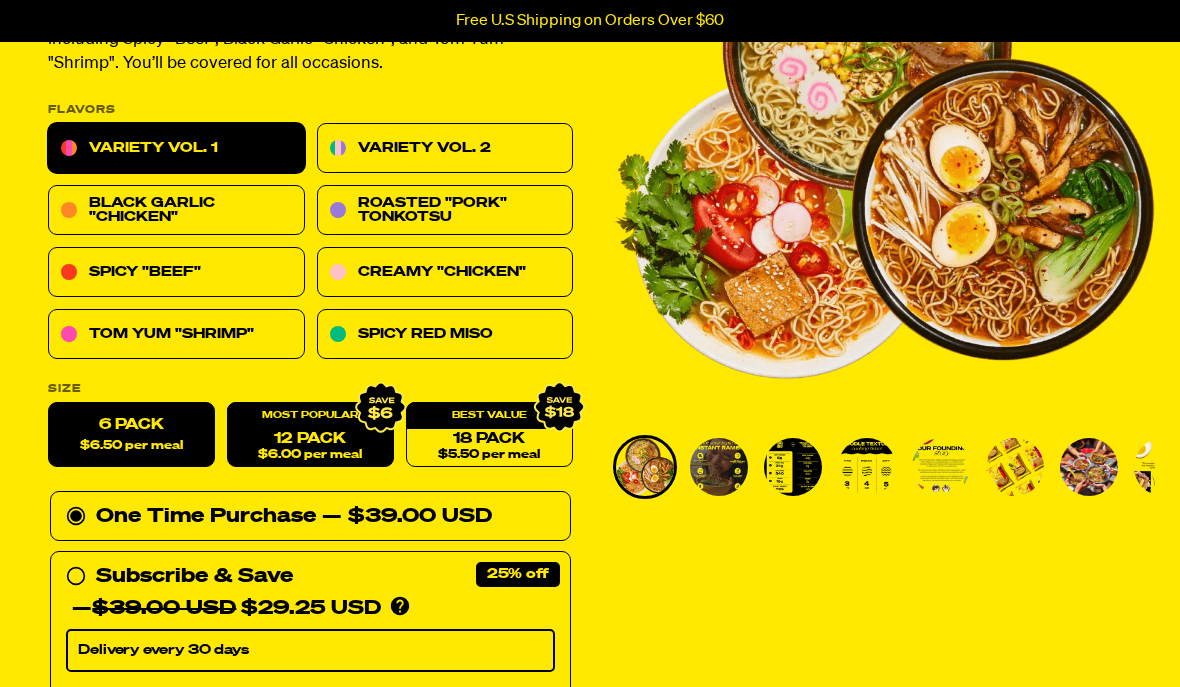 click on "12 Pack
$6.00 per meal" at bounding box center (310, 435) 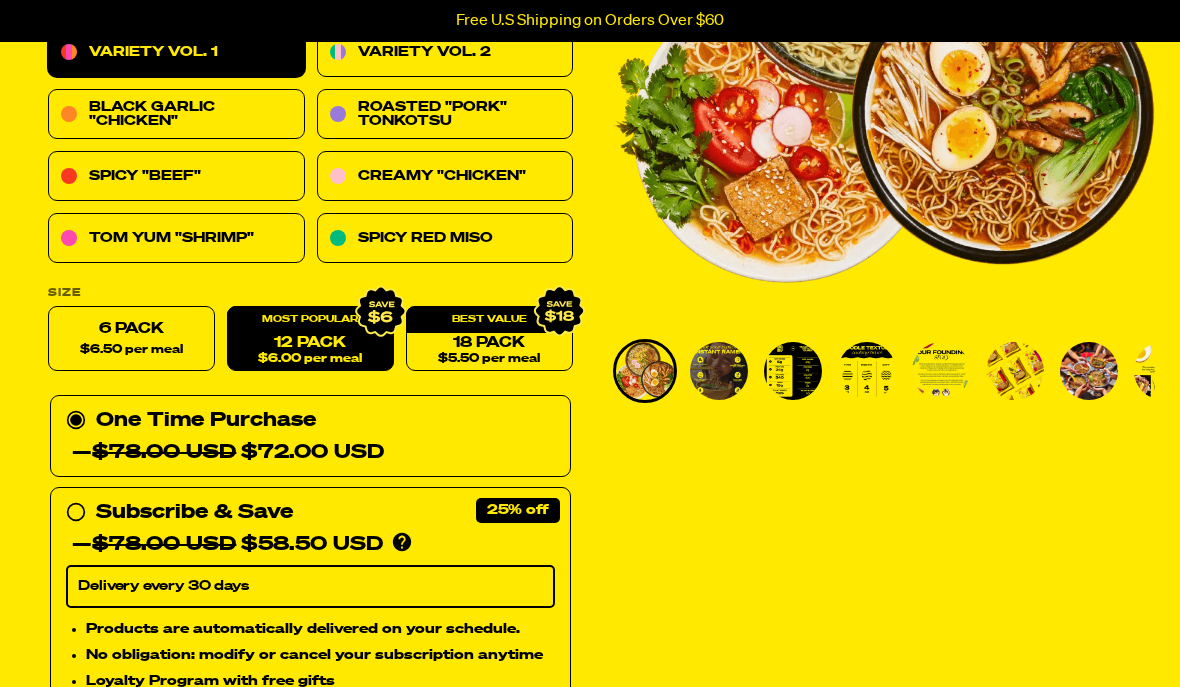 scroll, scrollTop: 362, scrollLeft: 0, axis: vertical 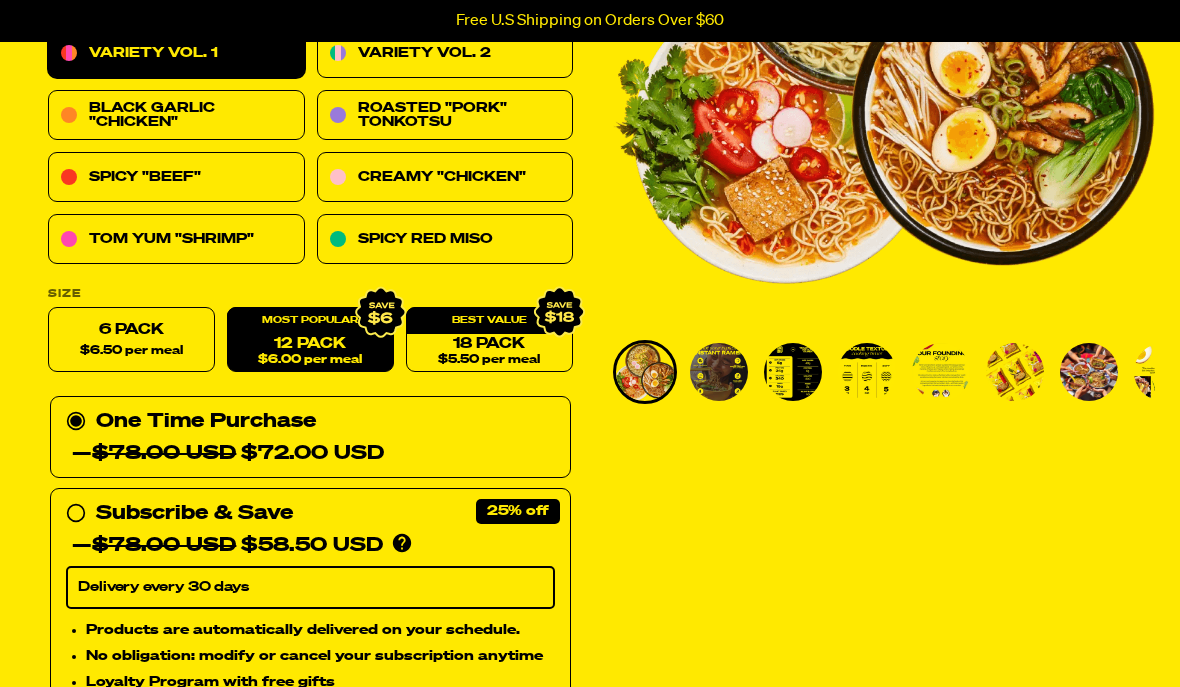 click at bounding box center [719, 372] 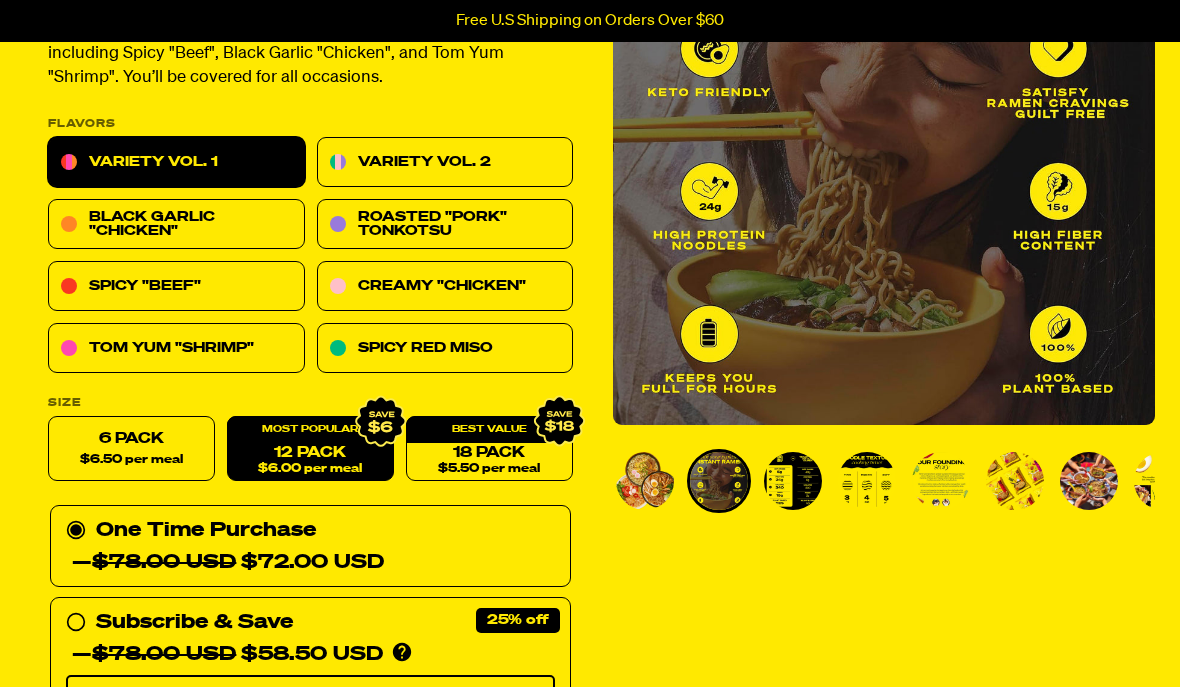 scroll, scrollTop: 255, scrollLeft: 0, axis: vertical 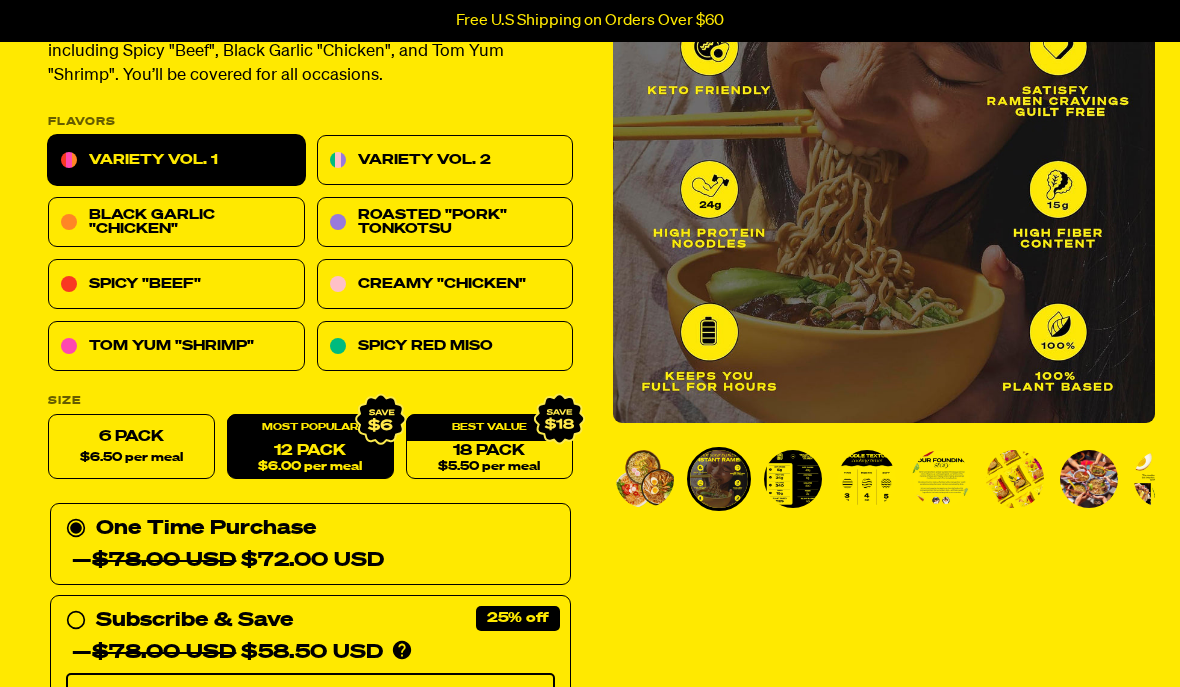 click at bounding box center [793, 479] 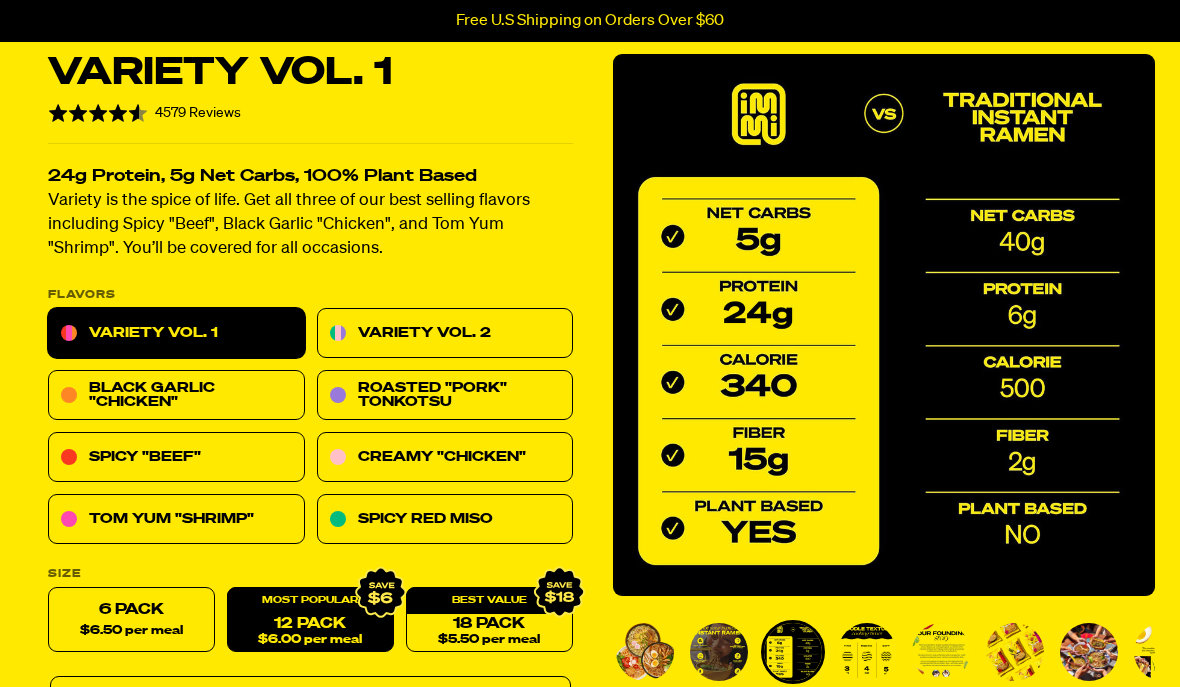 scroll, scrollTop: 83, scrollLeft: 0, axis: vertical 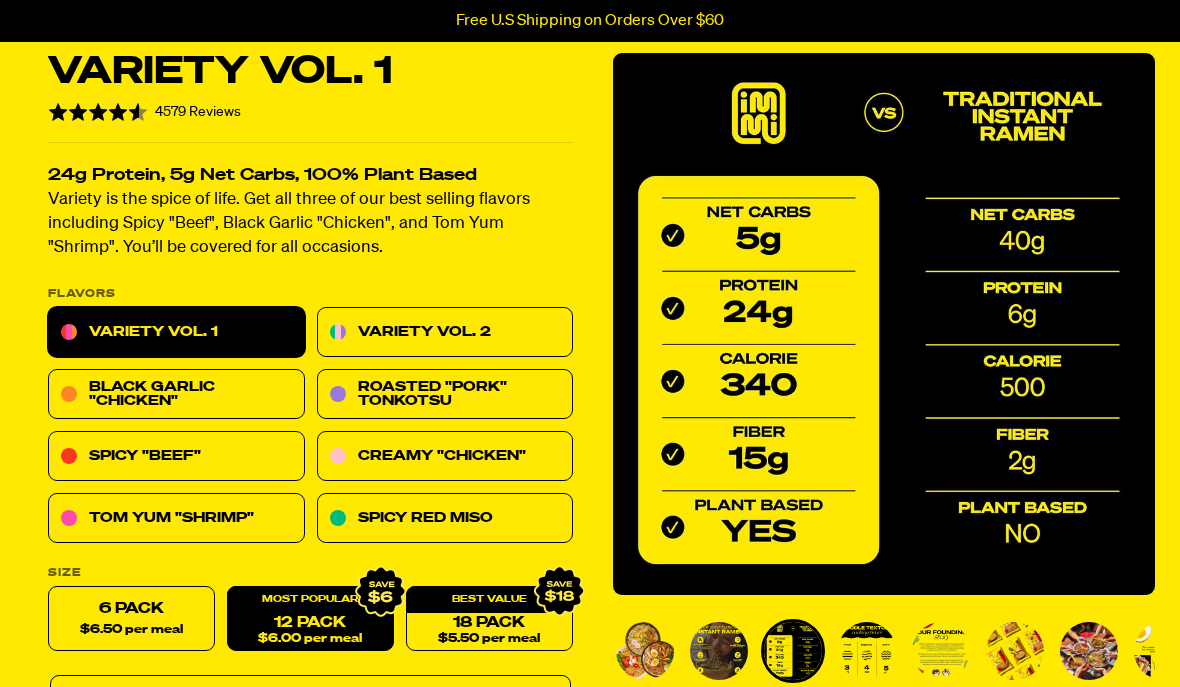 click at bounding box center [867, 651] 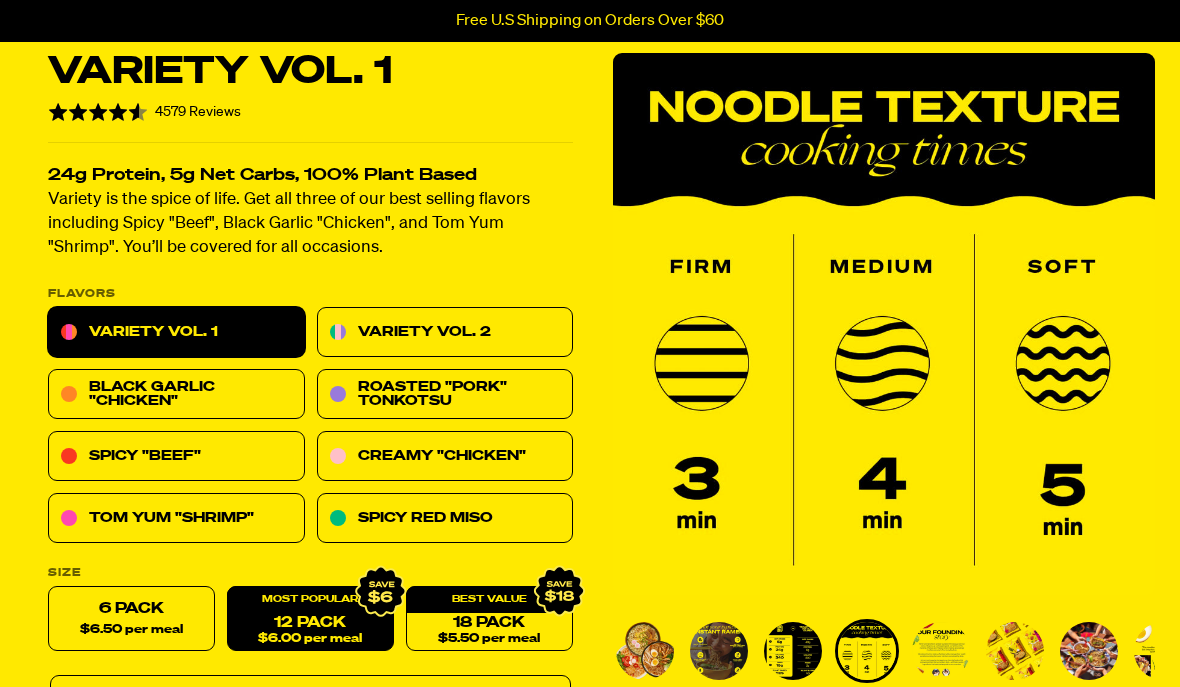 click at bounding box center (941, 651) 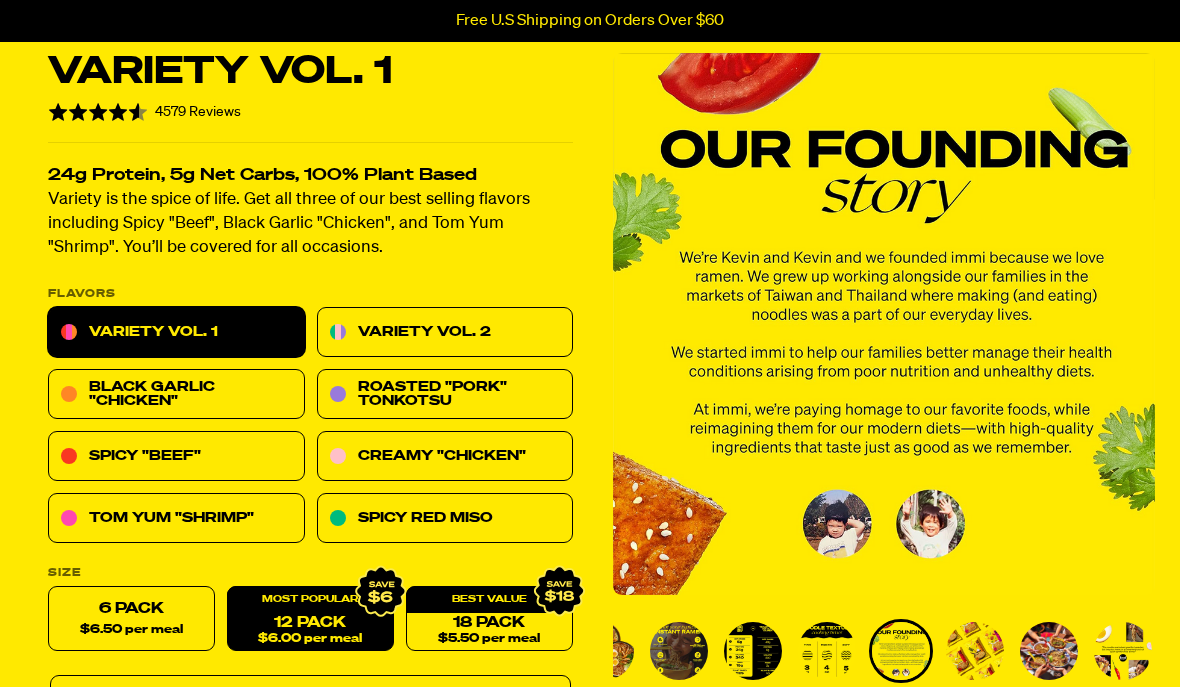 click at bounding box center (975, 651) 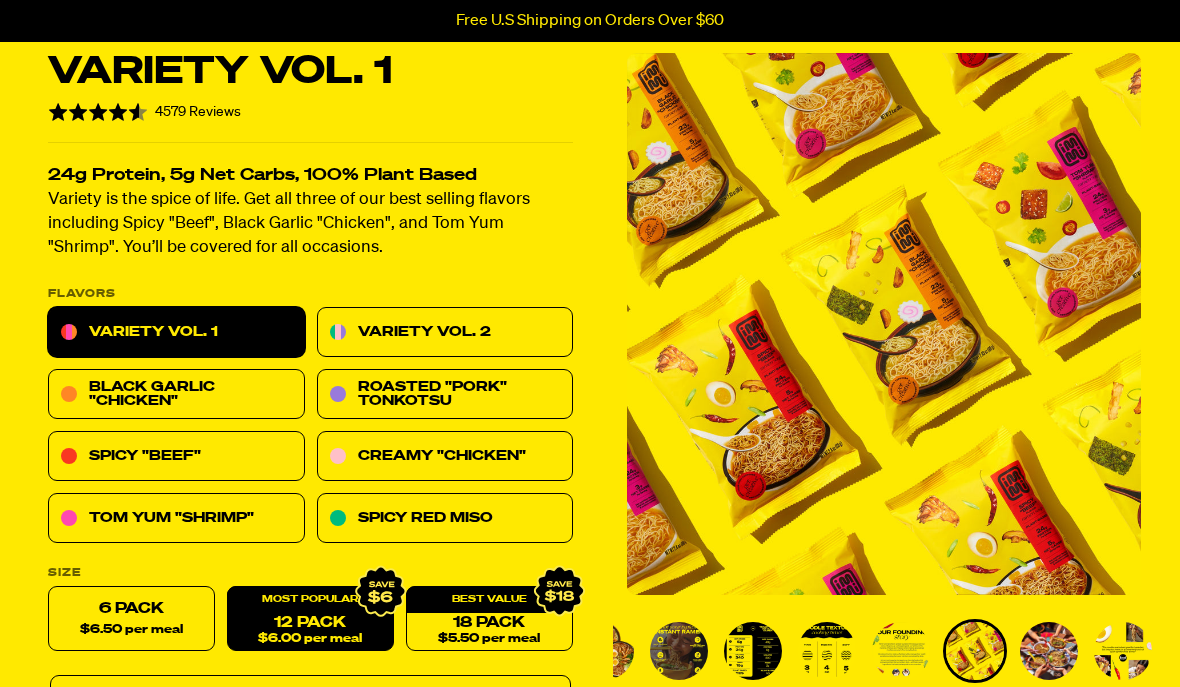 click at bounding box center (1049, 651) 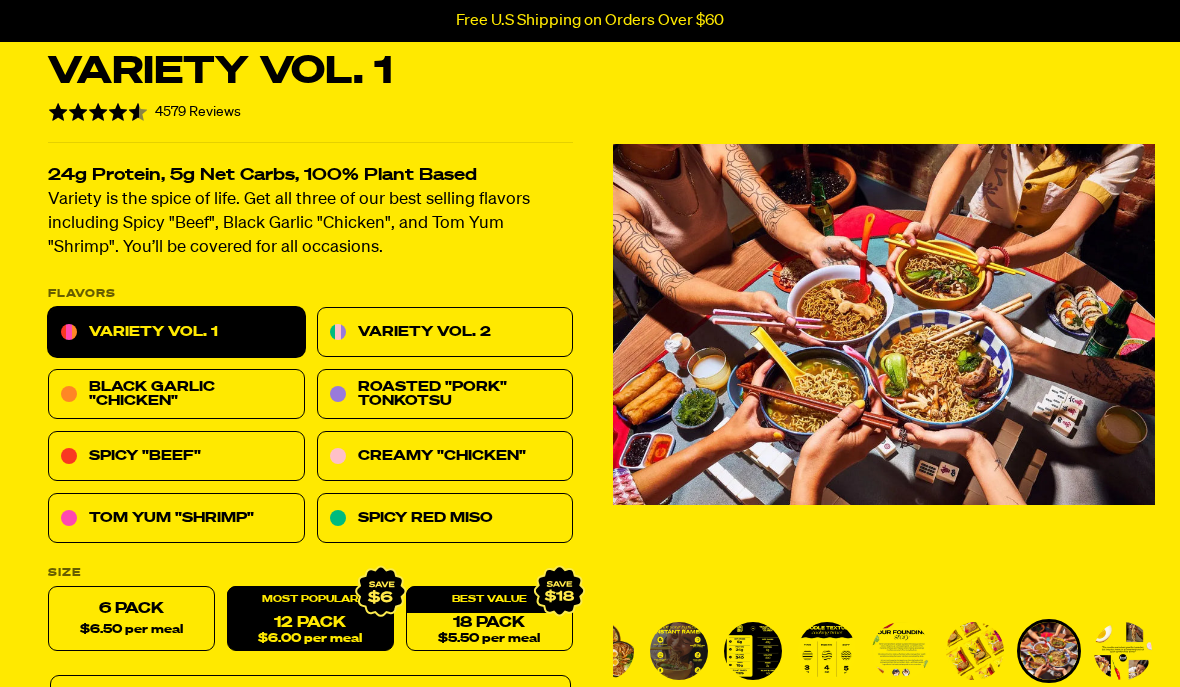 click at bounding box center [1123, 651] 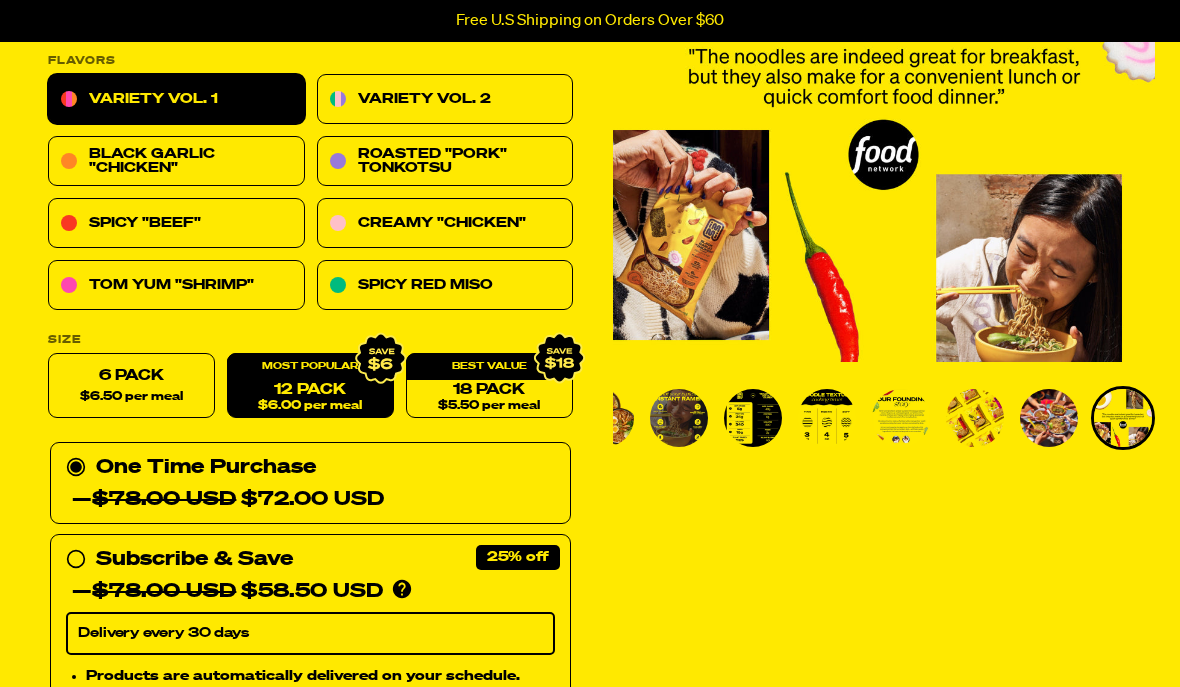 scroll, scrollTop: 316, scrollLeft: 0, axis: vertical 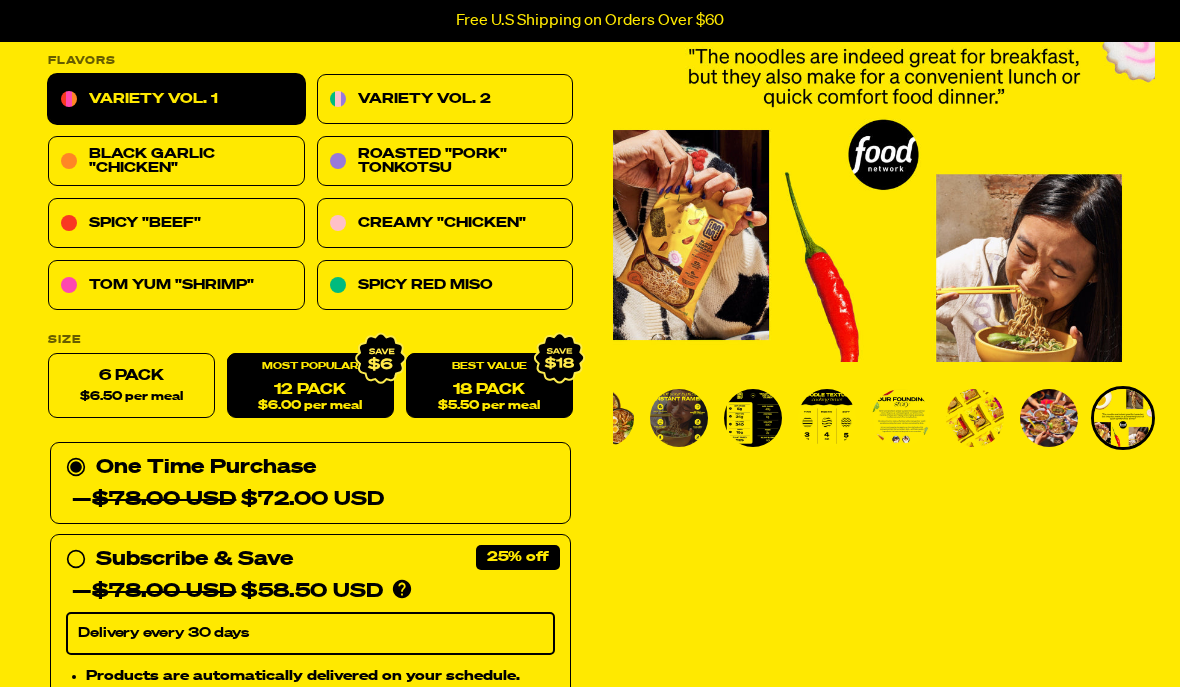 click on "18 Pack
$5.50 per meal" at bounding box center [489, 386] 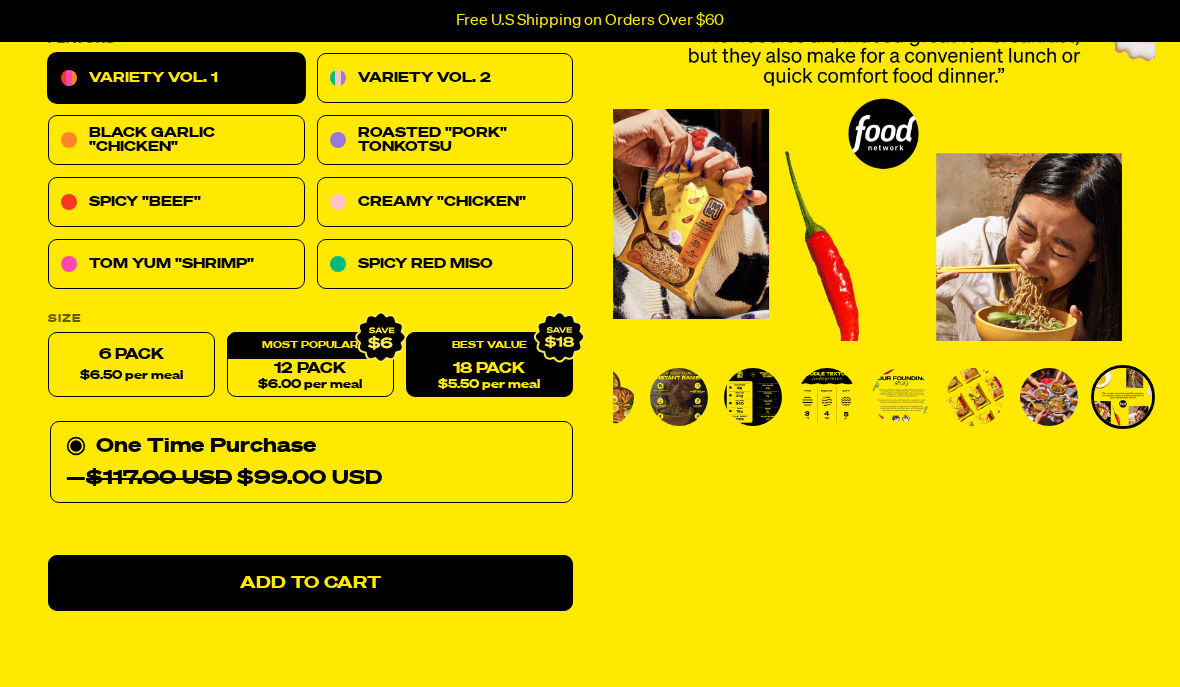 scroll, scrollTop: 336, scrollLeft: 0, axis: vertical 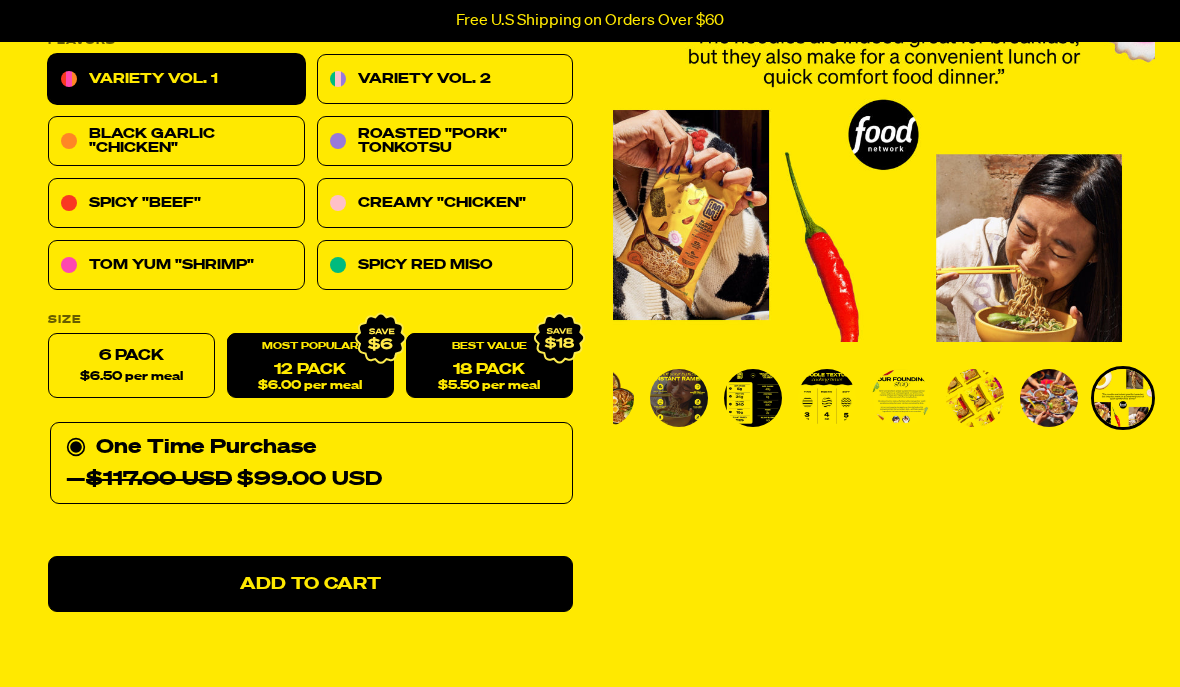 click on "12 Pack
$6.00 per meal" at bounding box center [310, 366] 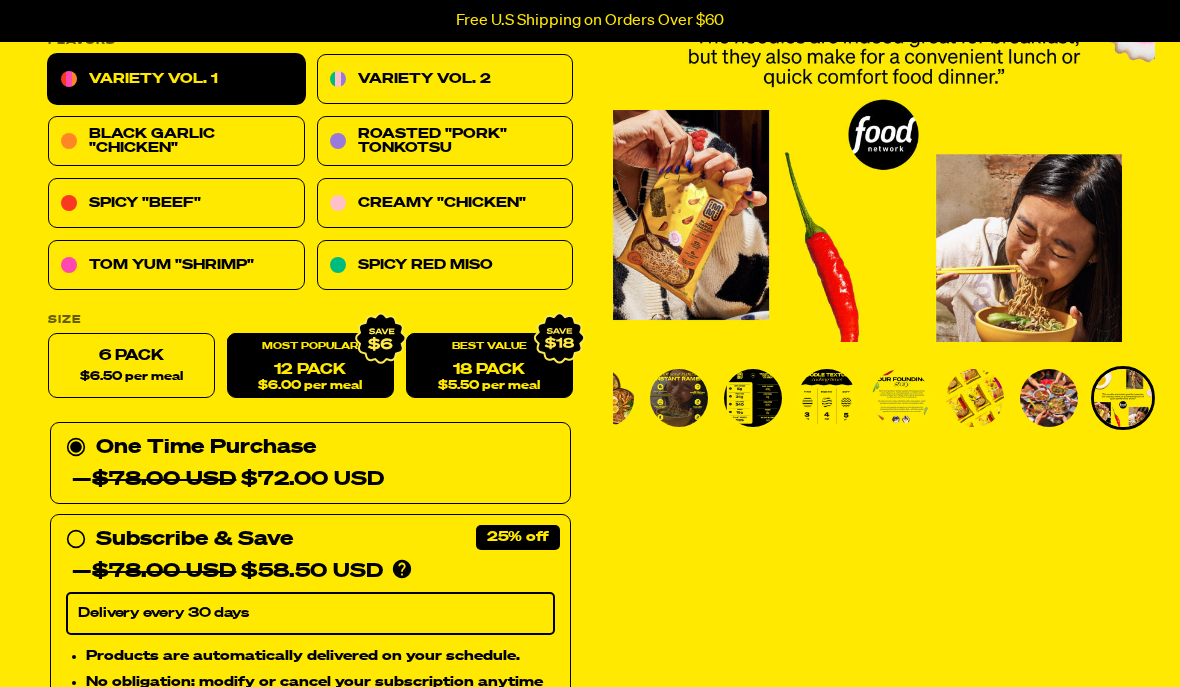 click on "18 Pack
$5.50 per meal" at bounding box center (489, 366) 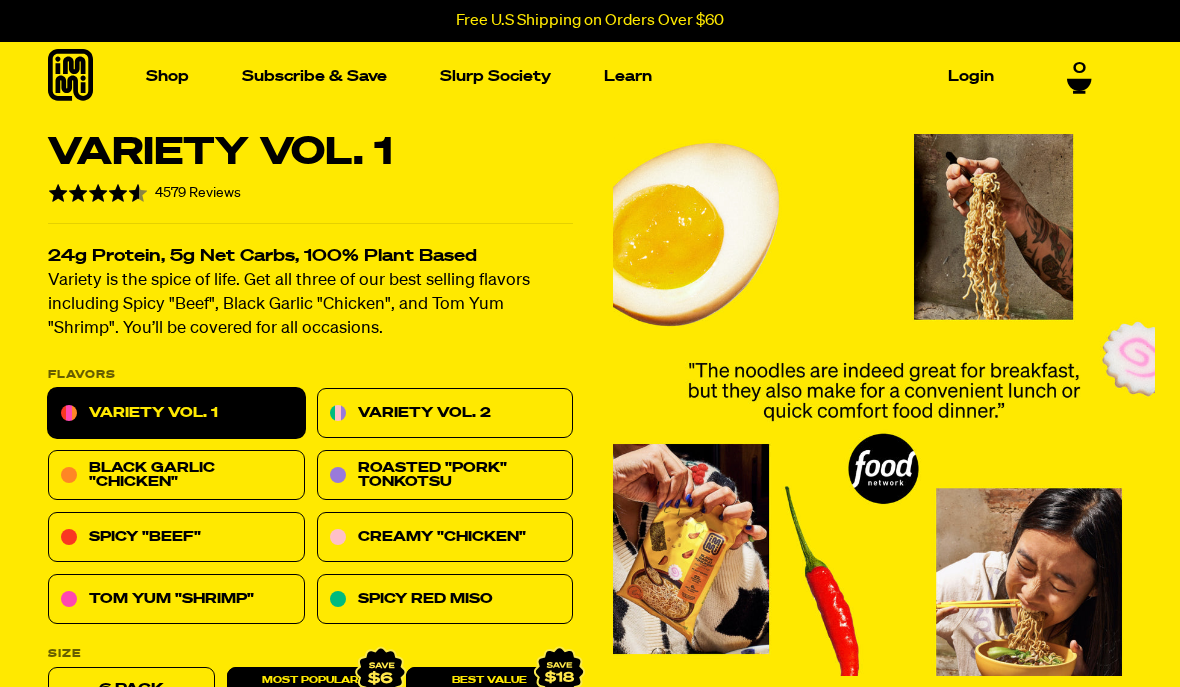 scroll, scrollTop: 0, scrollLeft: 0, axis: both 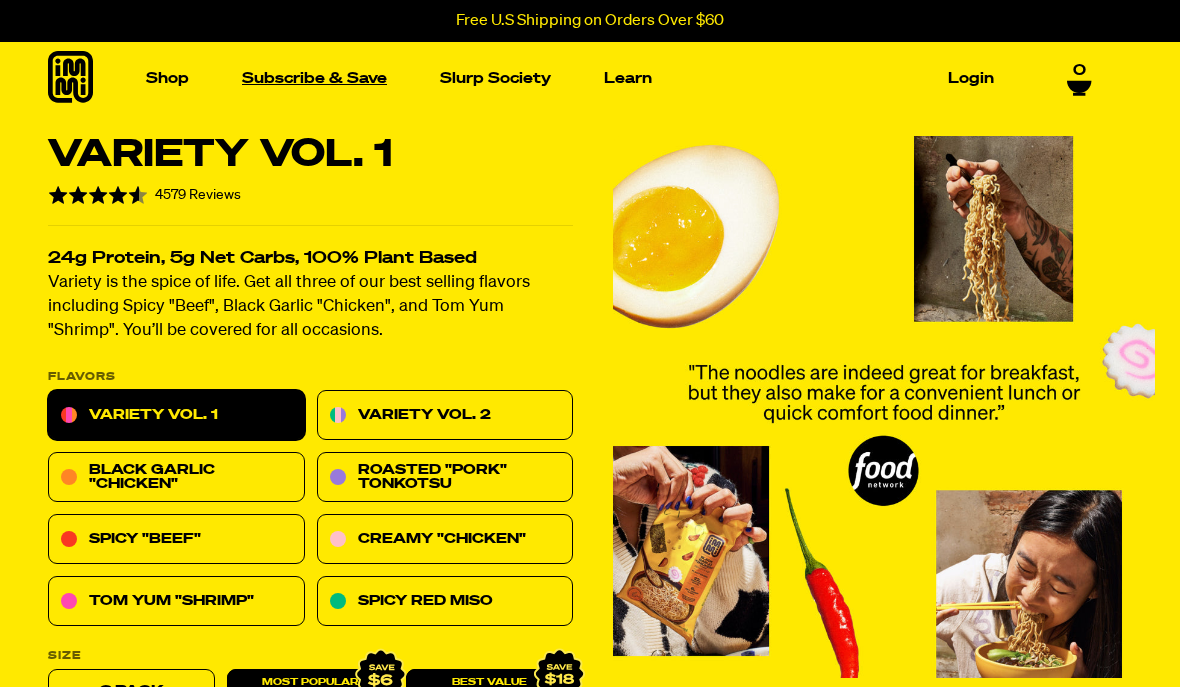 click on "Subscribe & Save" at bounding box center [314, 78] 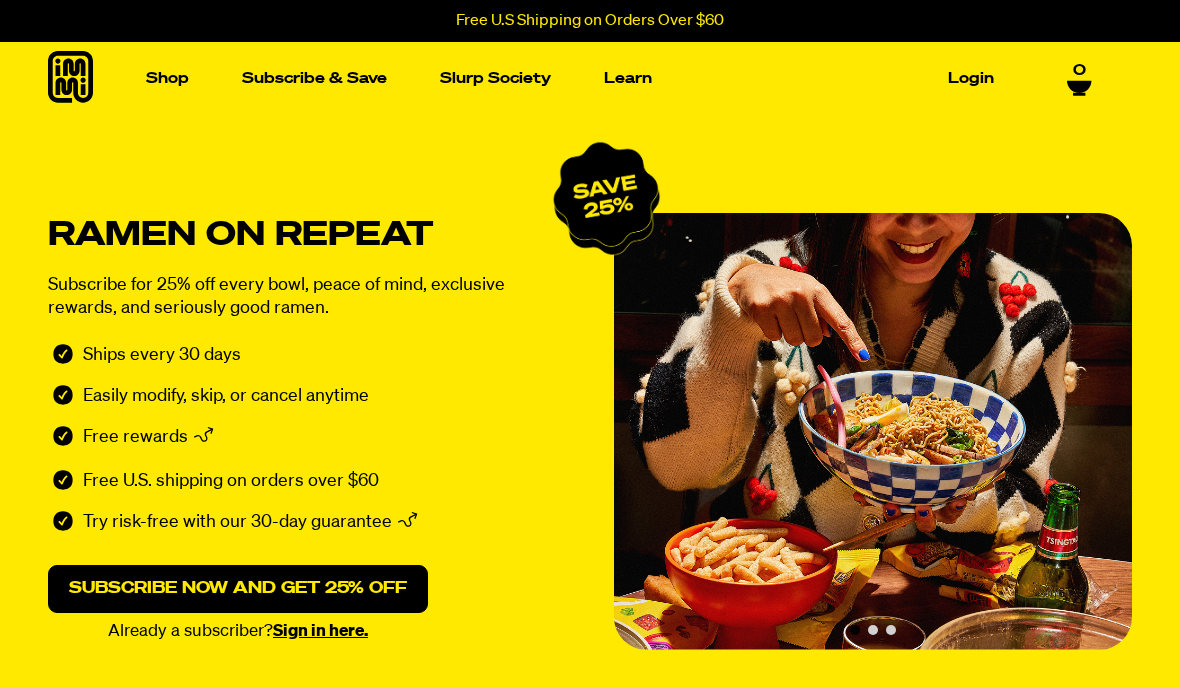 scroll, scrollTop: 0, scrollLeft: 0, axis: both 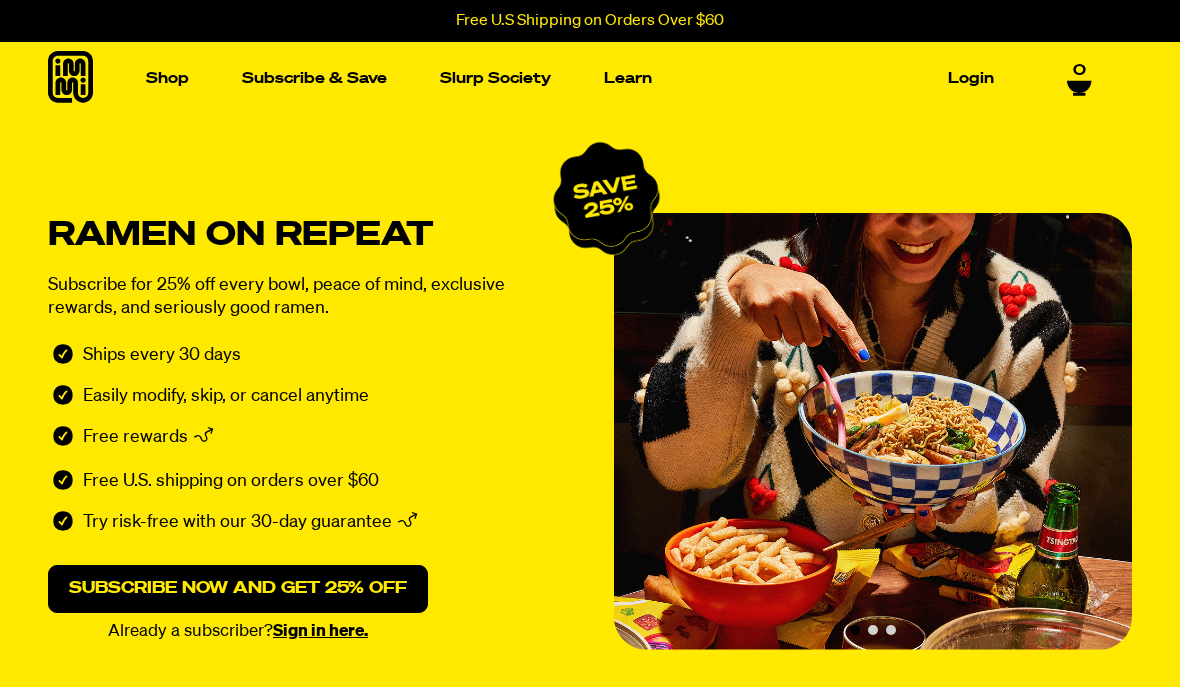 click on "0" at bounding box center [1079, 79] 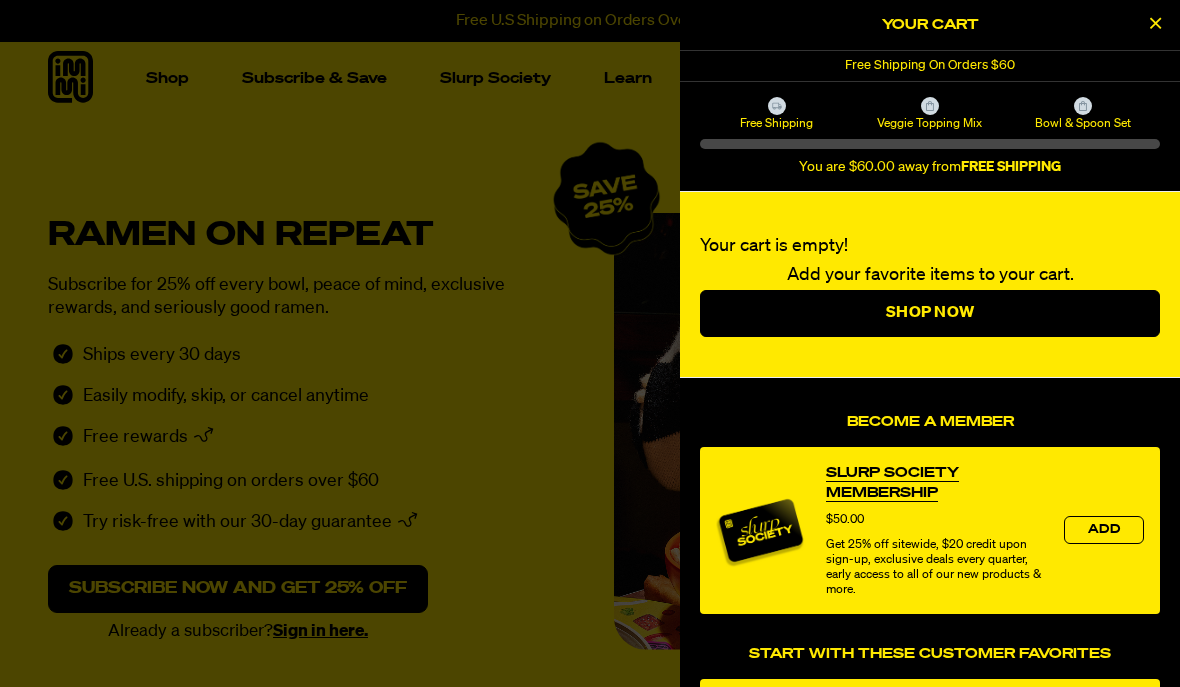 click at bounding box center (590, 343) 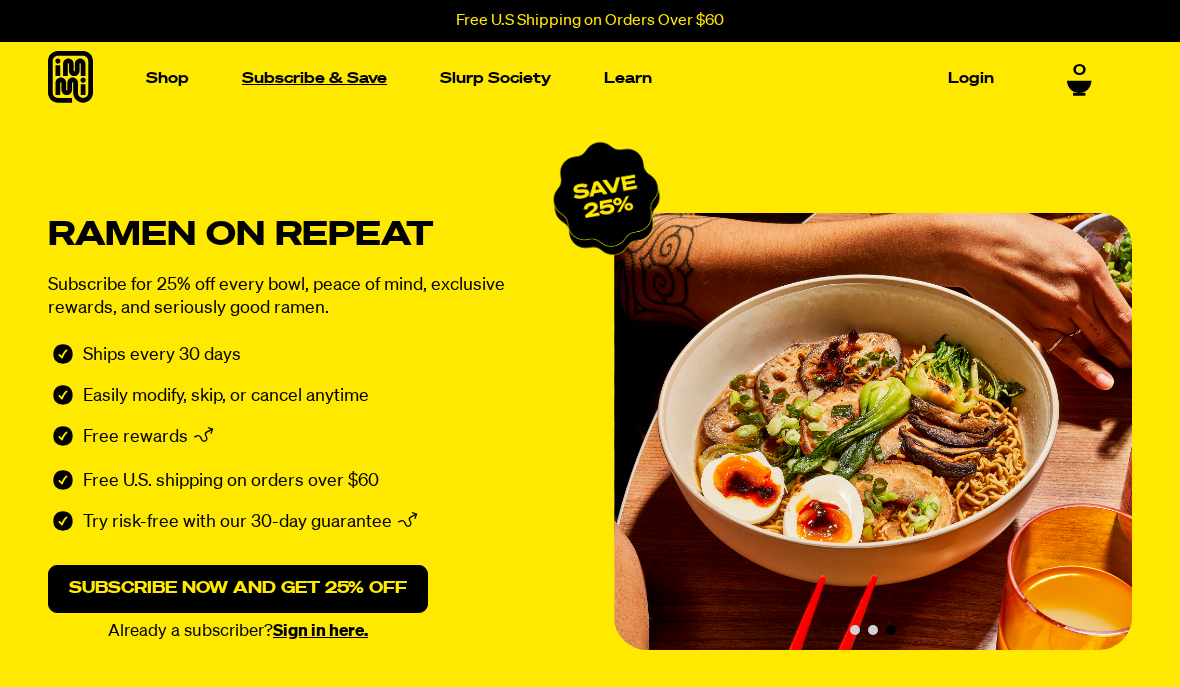 click on "Subscribe & Save" at bounding box center (314, 78) 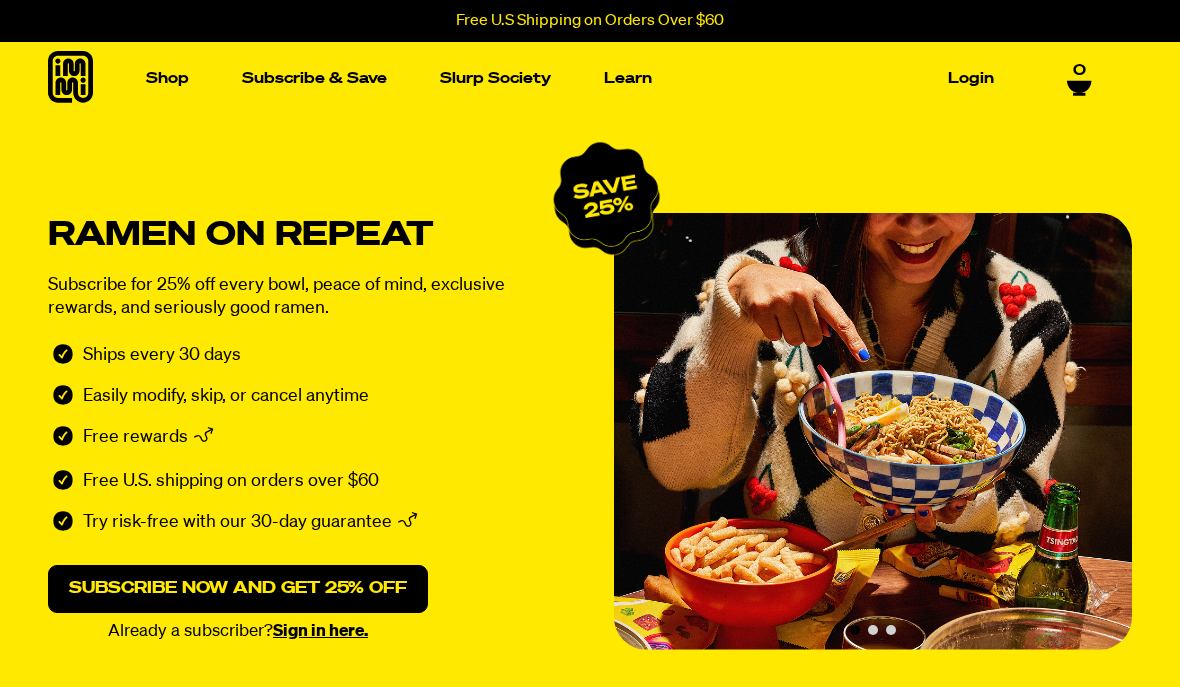 scroll, scrollTop: 0, scrollLeft: 0, axis: both 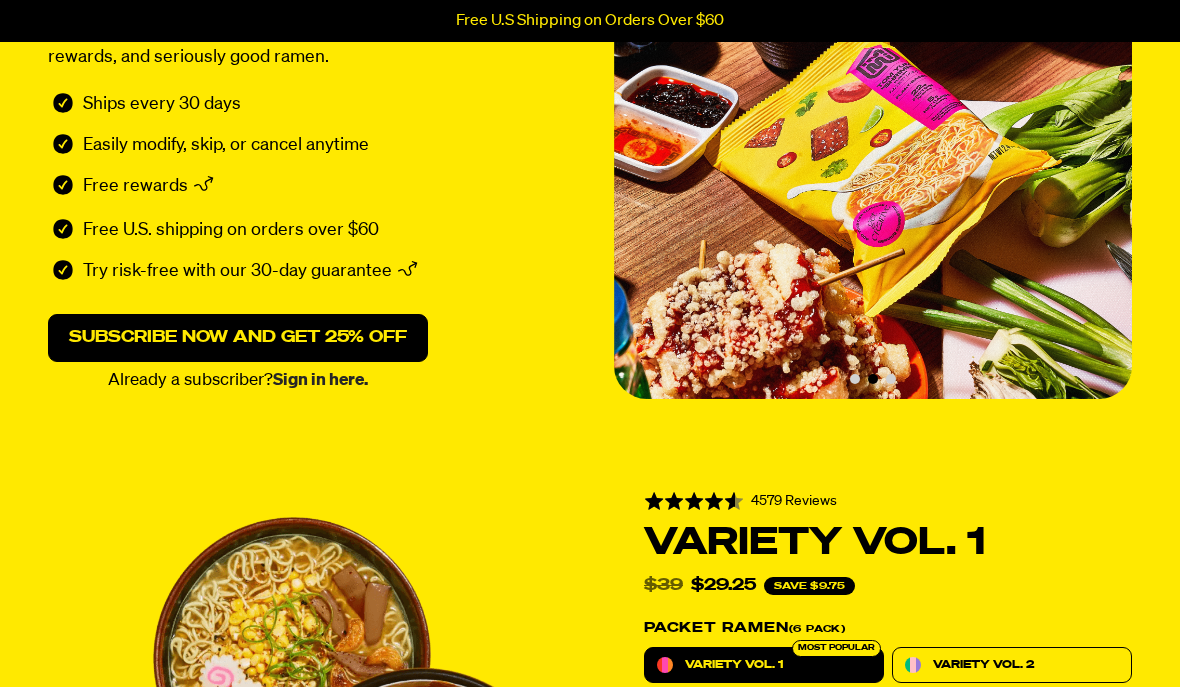 click on "Sign in here." at bounding box center (320, 381) 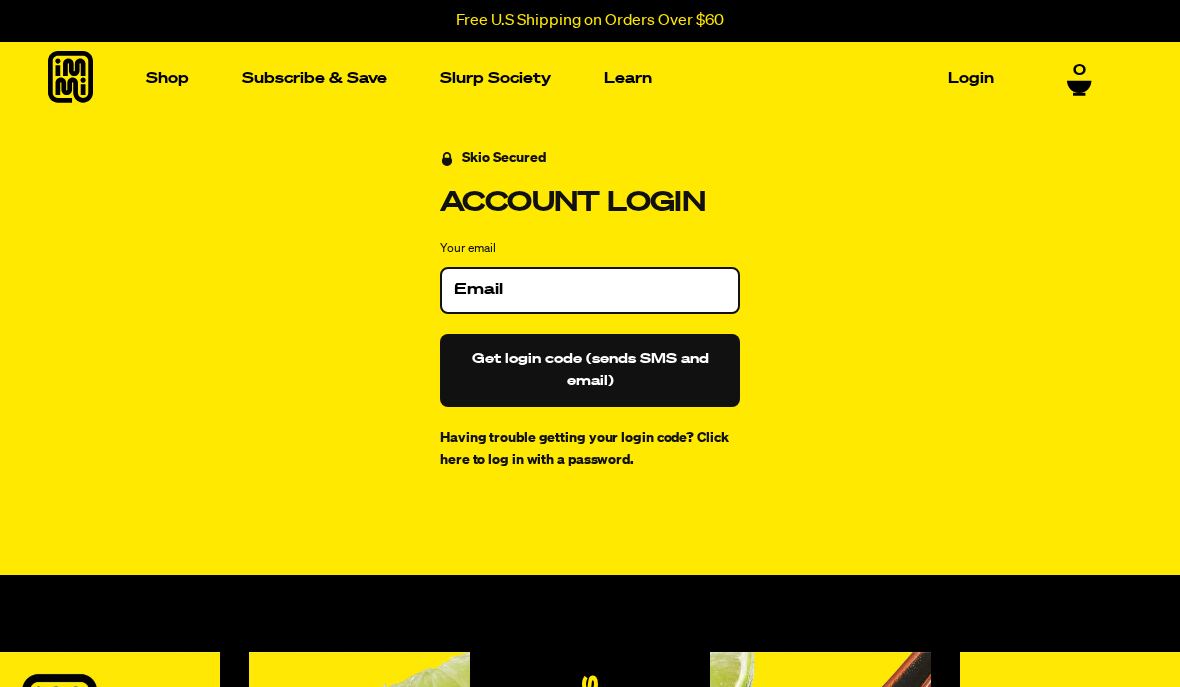 scroll, scrollTop: 0, scrollLeft: 0, axis: both 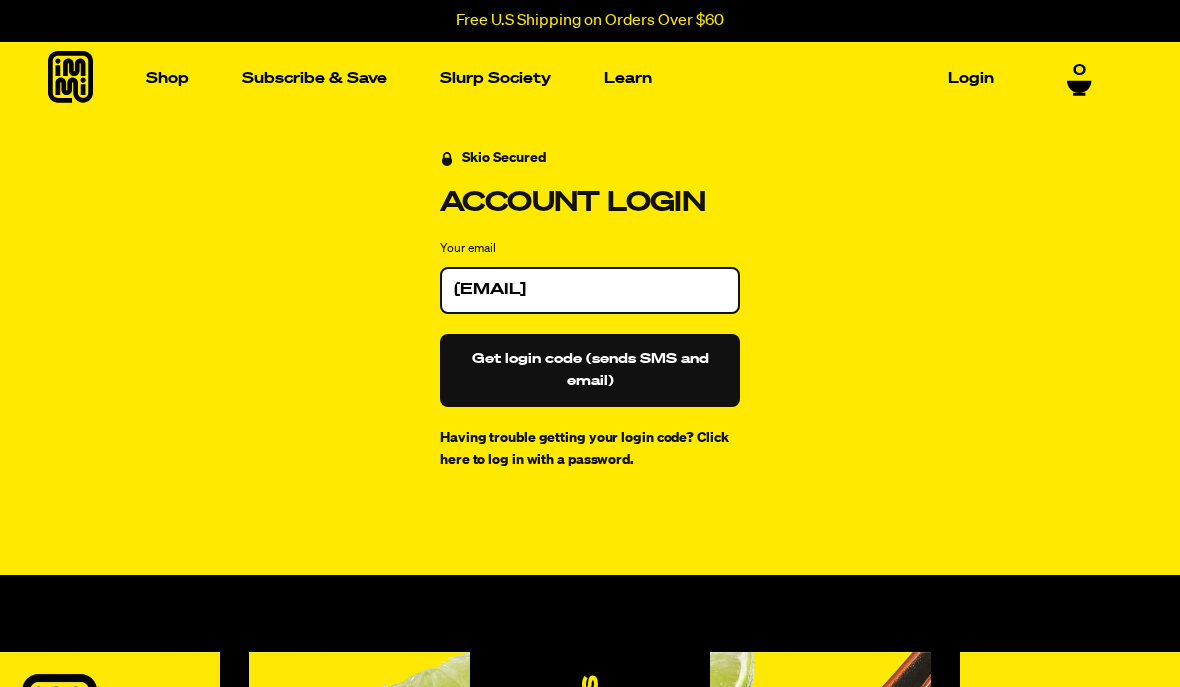 type on "[EMAIL]" 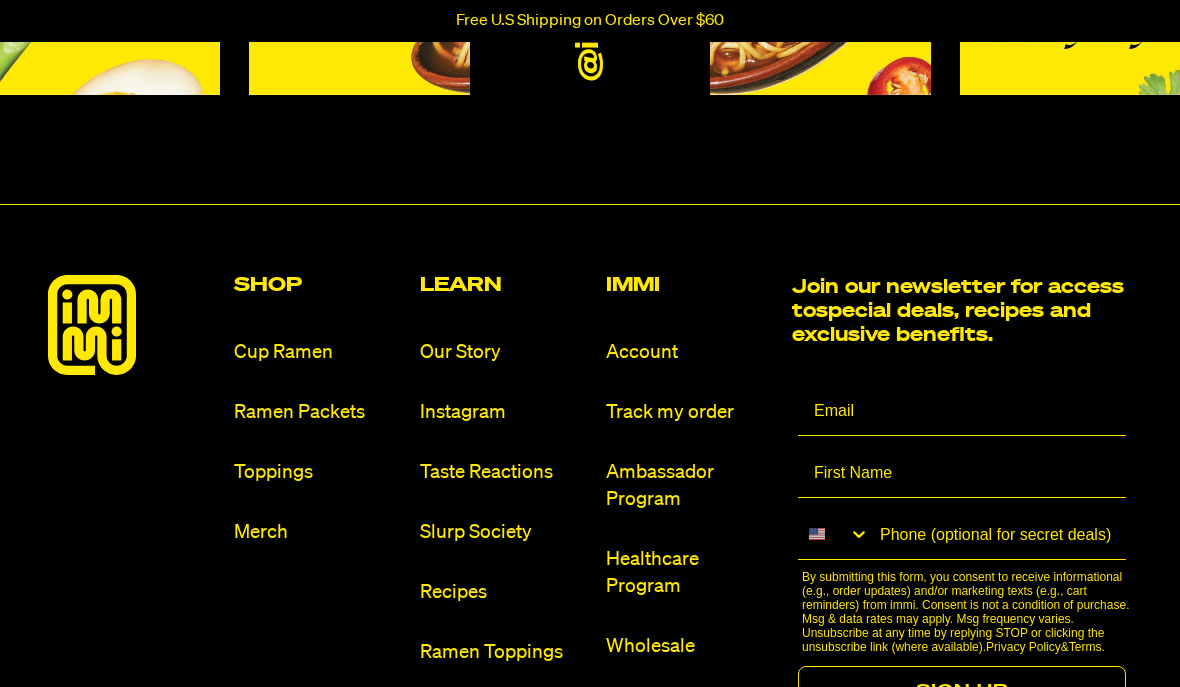scroll, scrollTop: 777, scrollLeft: 0, axis: vertical 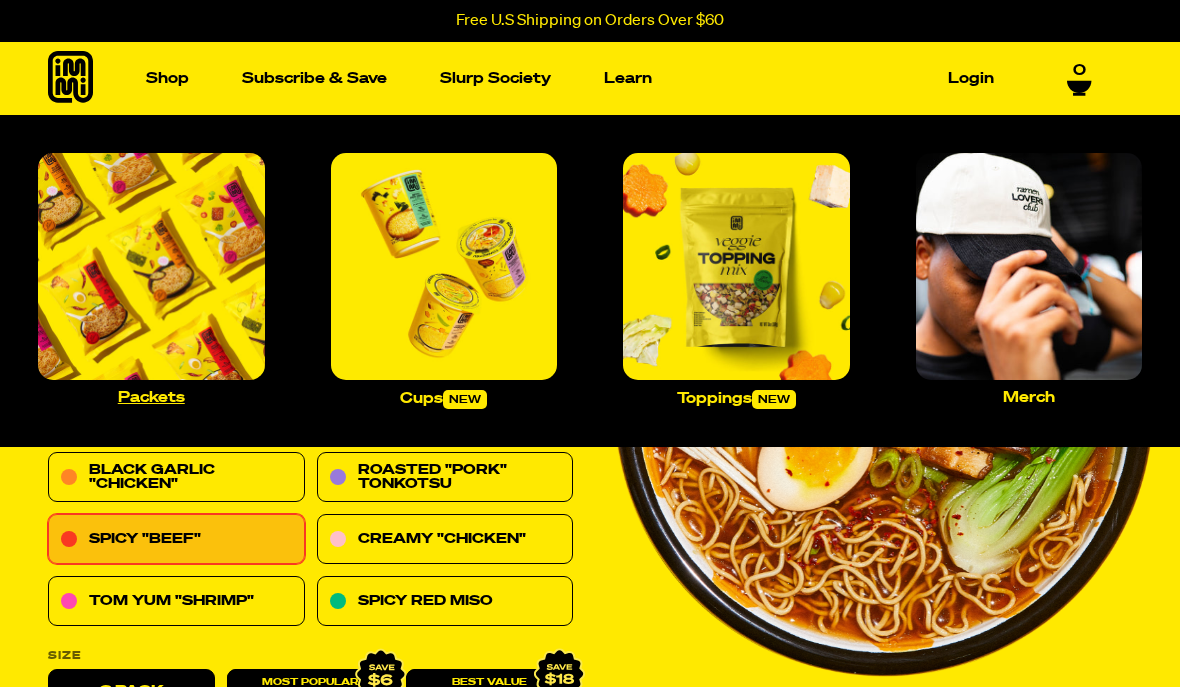 click on "Packets" at bounding box center (151, 397) 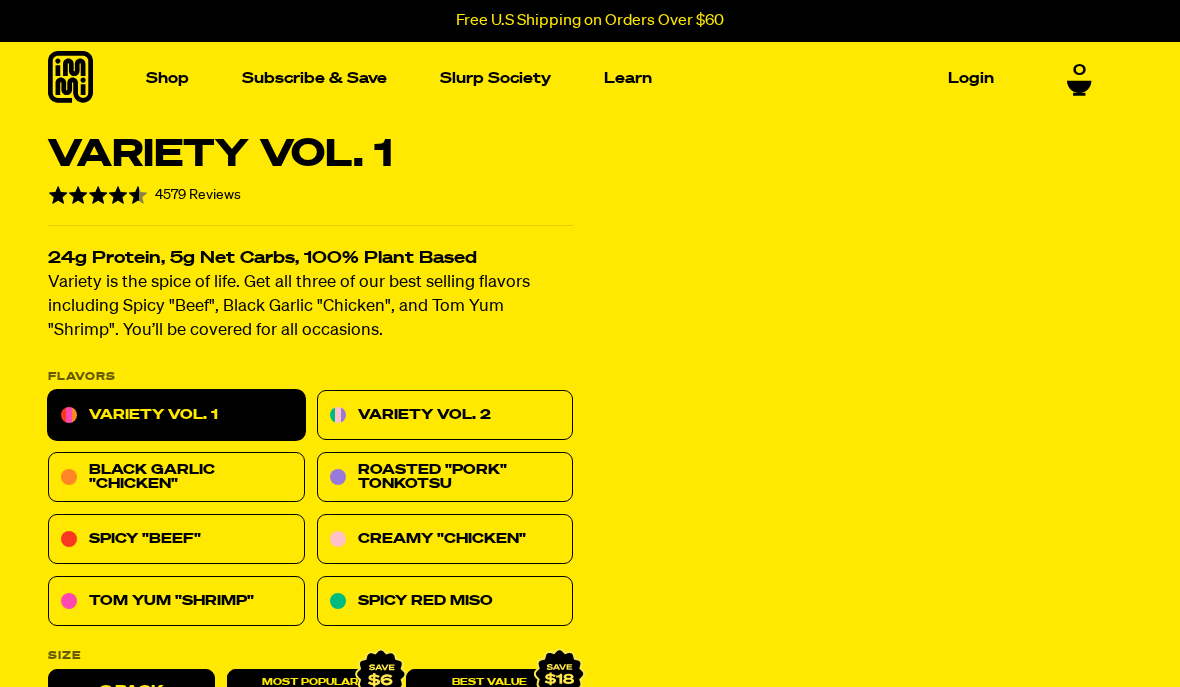 scroll, scrollTop: 0, scrollLeft: 0, axis: both 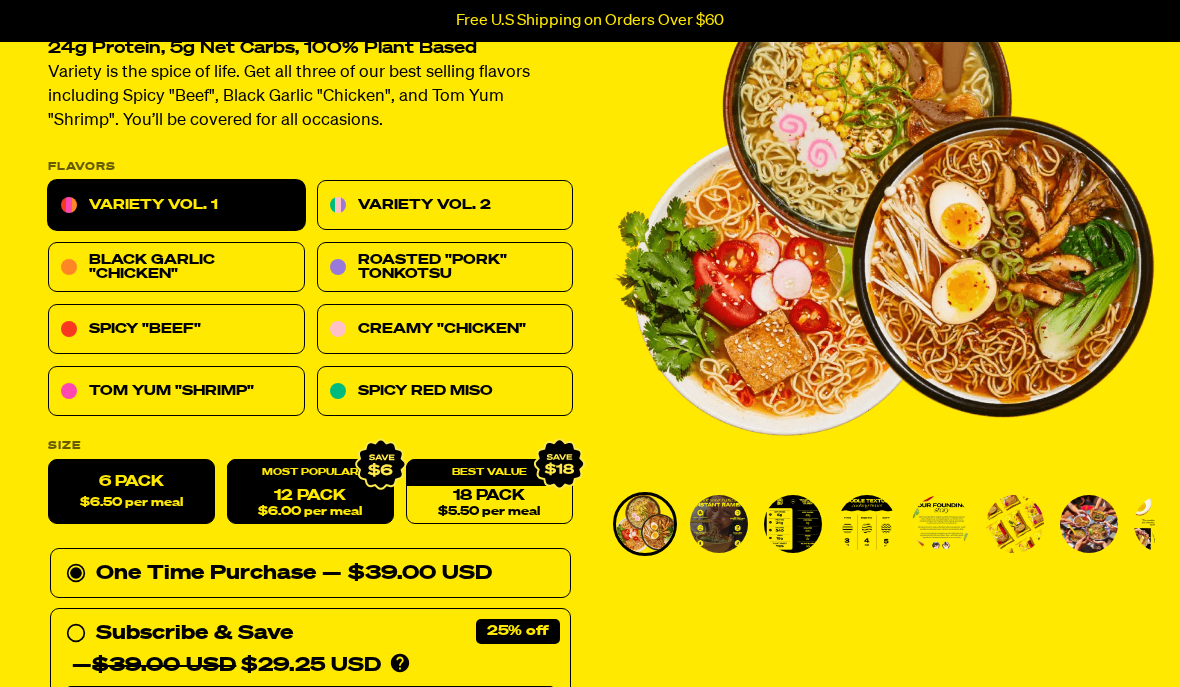 click on "12 Pack
$6.00 per meal" at bounding box center (310, 492) 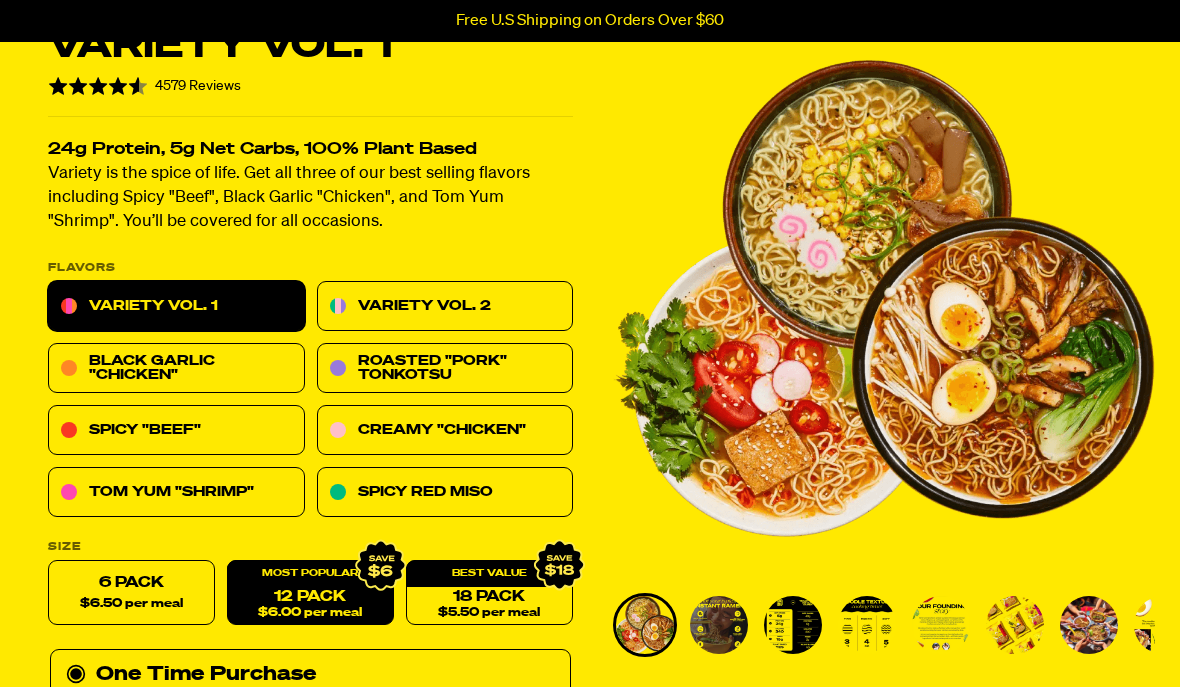 scroll, scrollTop: 0, scrollLeft: 0, axis: both 